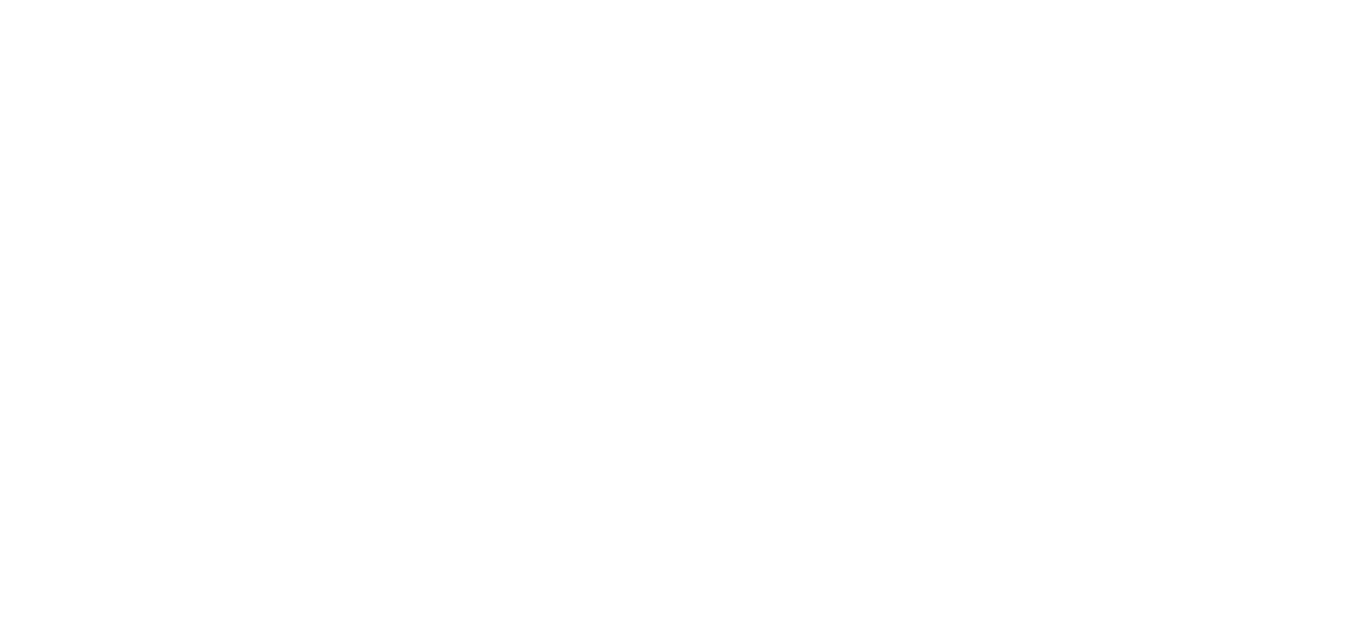 scroll, scrollTop: 0, scrollLeft: 0, axis: both 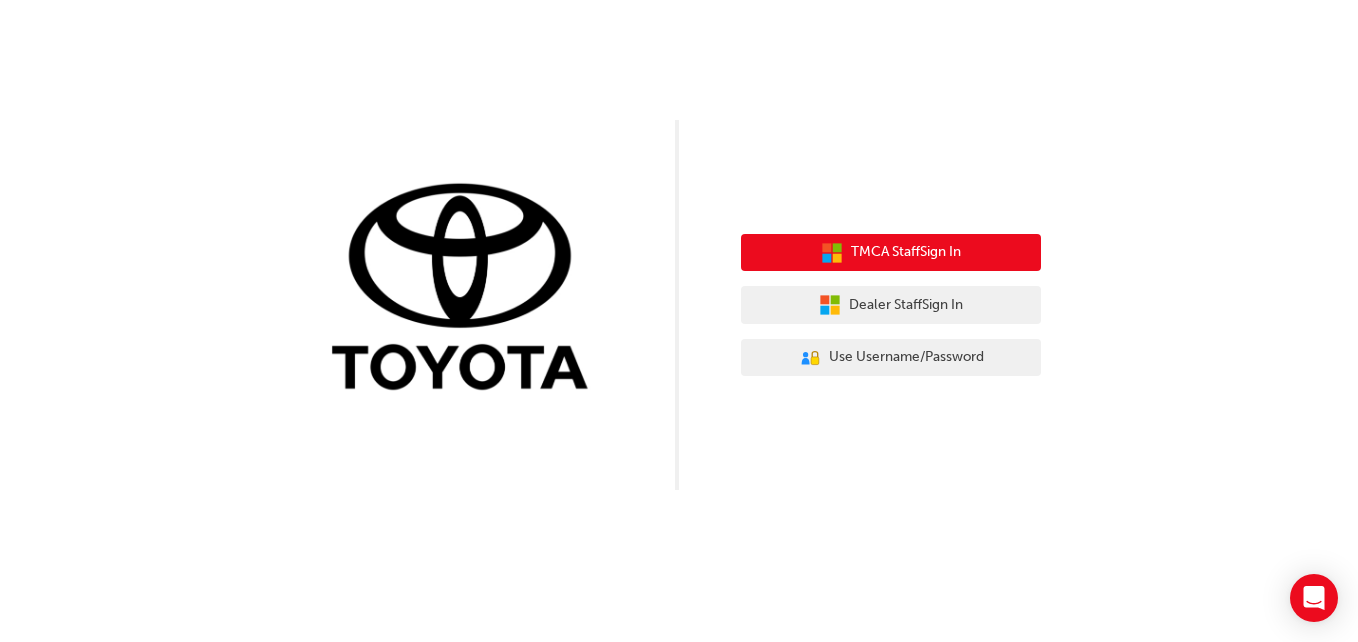 click on "TMCA Staff  Sign In" at bounding box center [891, 253] 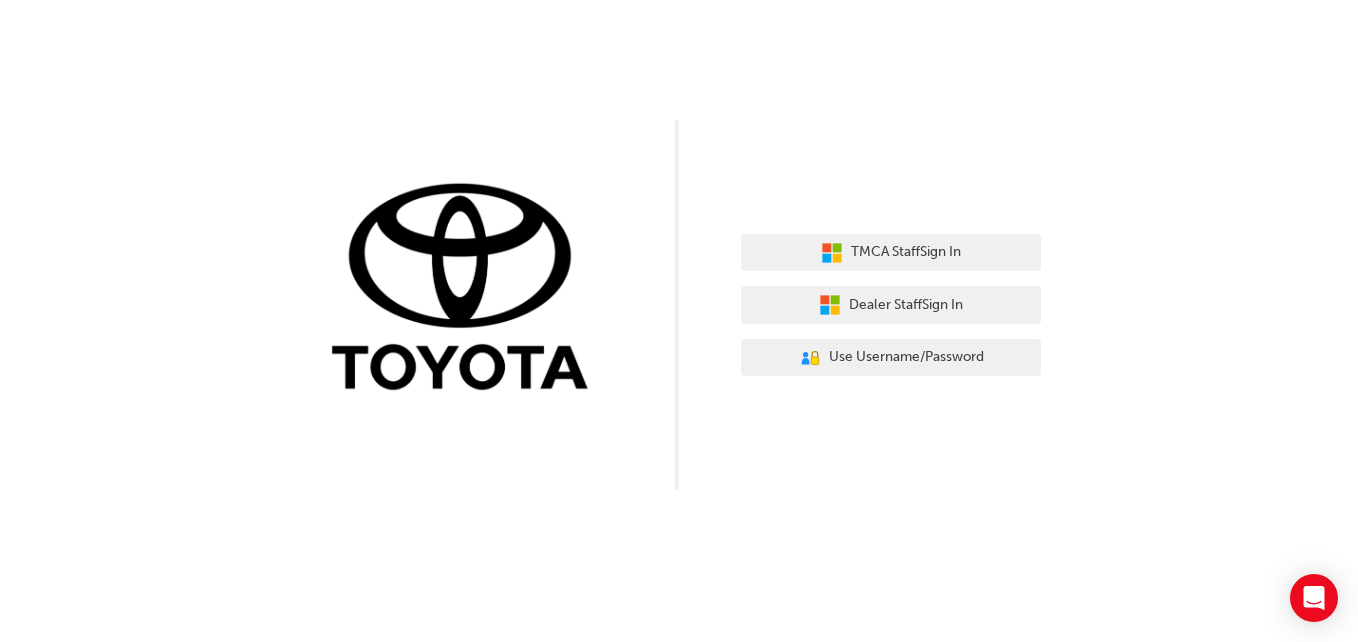 scroll, scrollTop: 0, scrollLeft: 0, axis: both 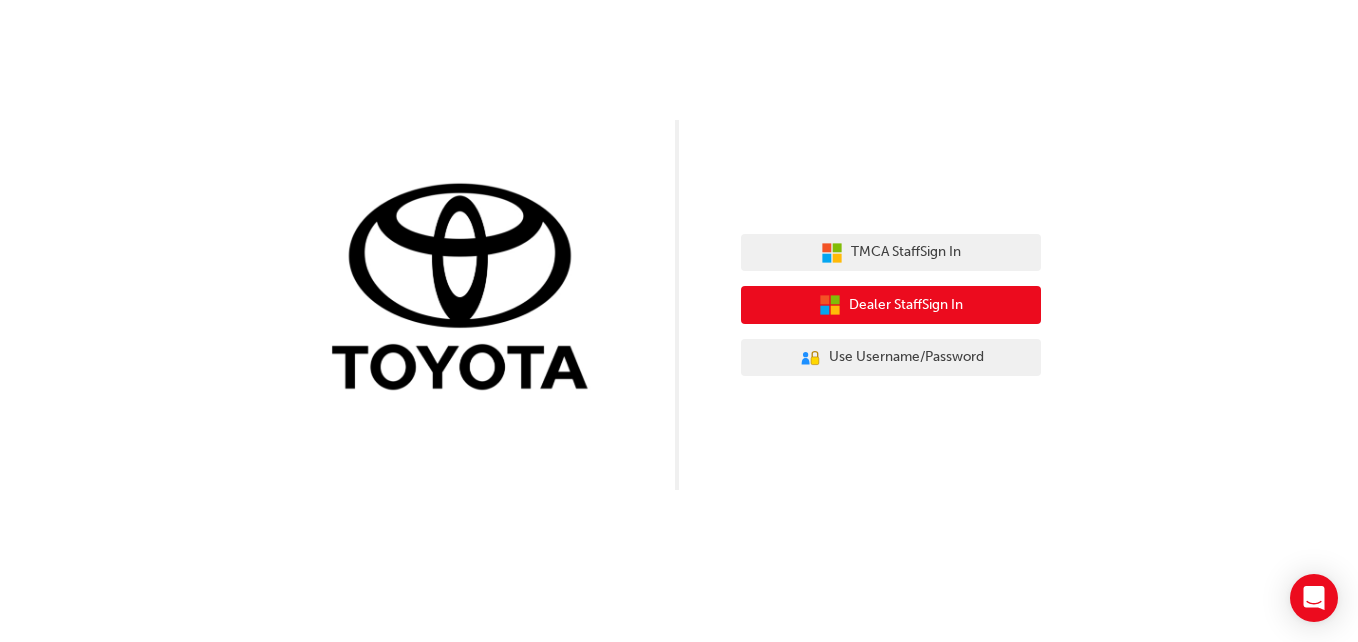 click on "Dealer Staff  Sign In" at bounding box center (906, 305) 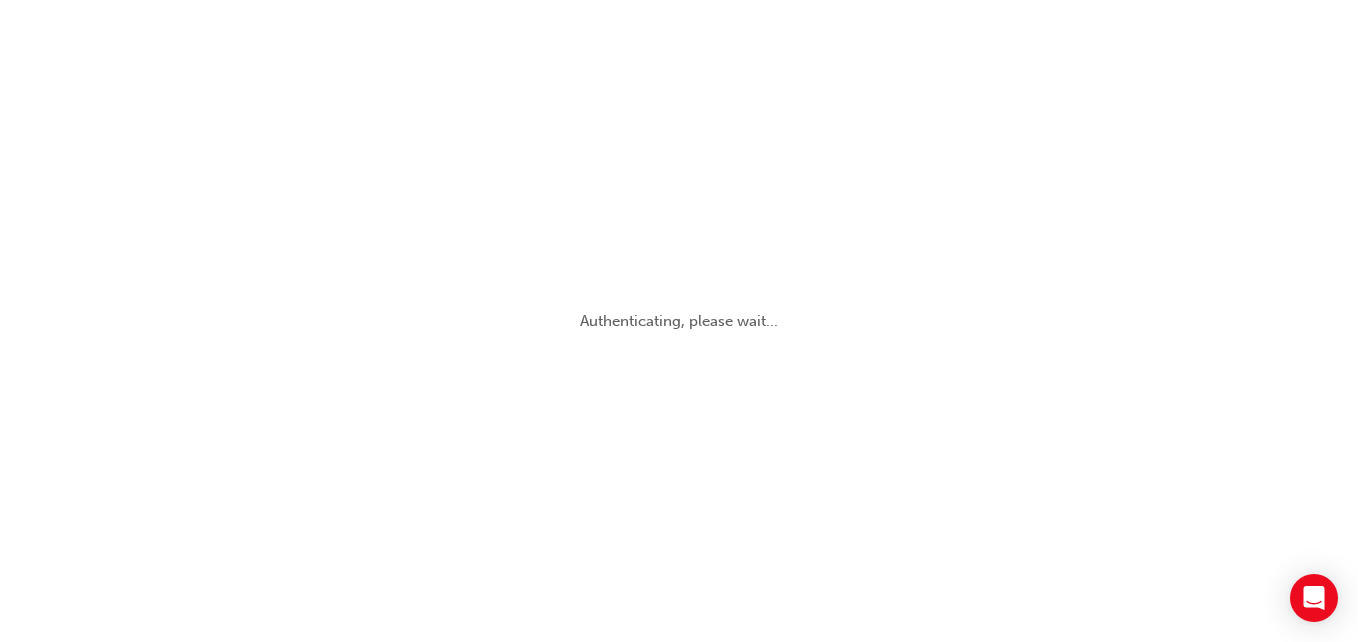 scroll, scrollTop: 0, scrollLeft: 0, axis: both 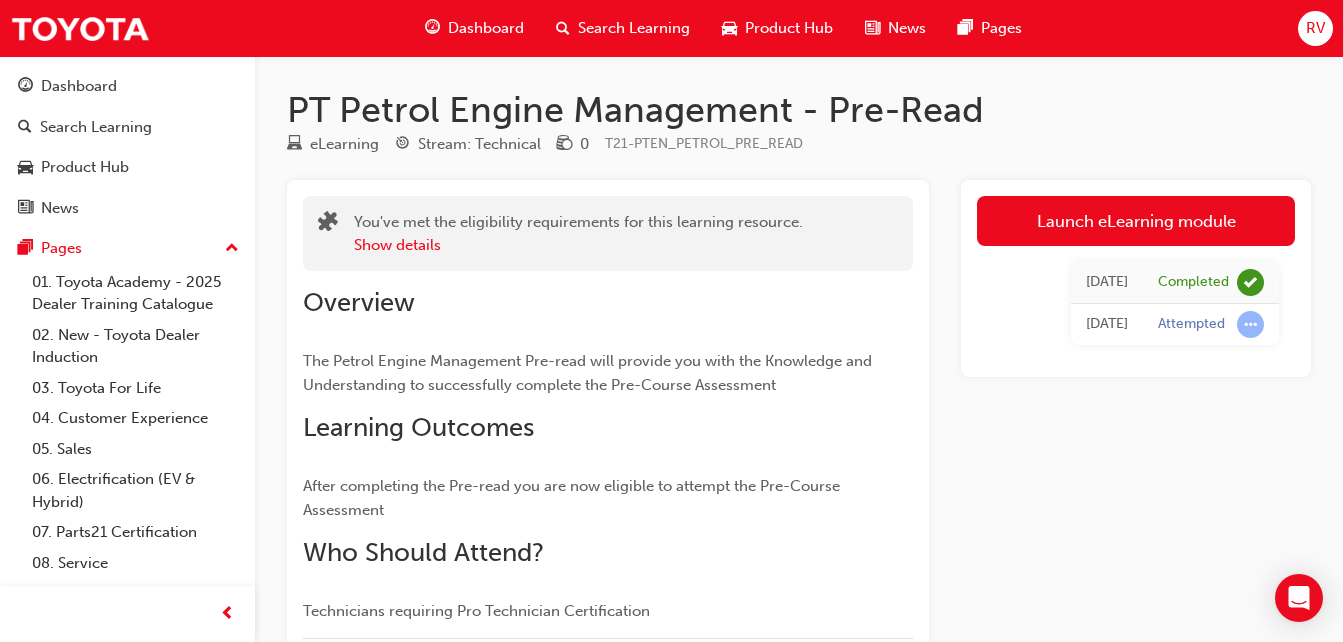 click on "Dashboard" at bounding box center (486, 28) 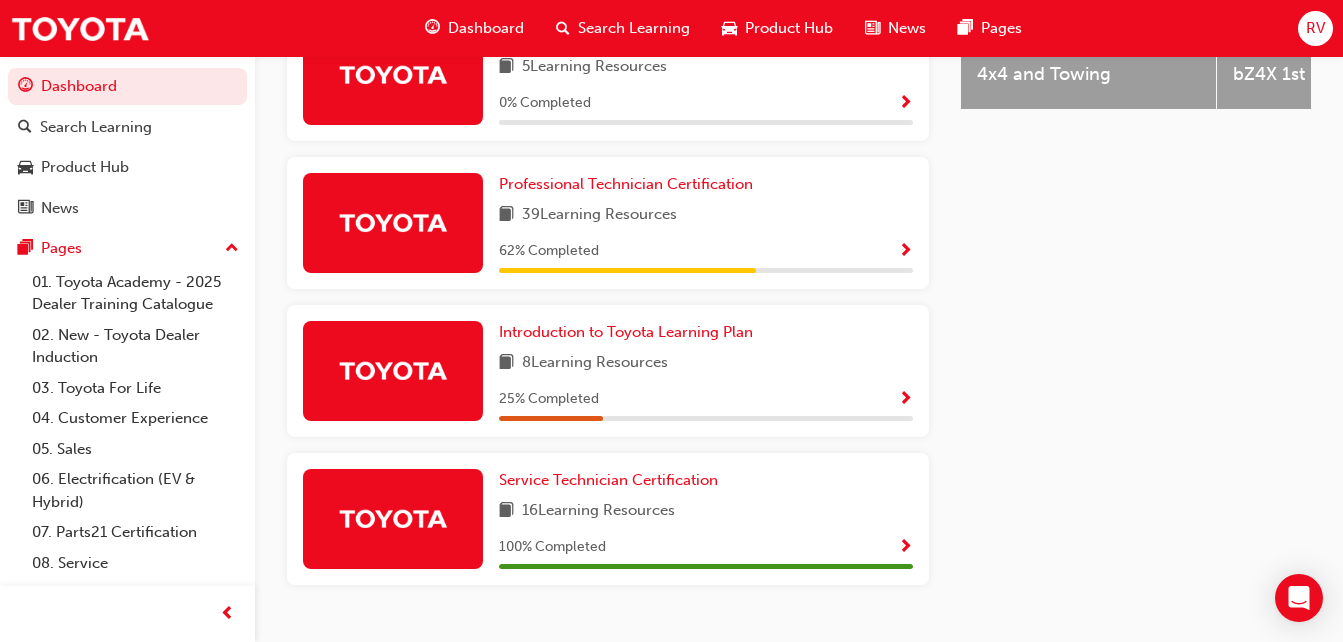 scroll, scrollTop: 911, scrollLeft: 0, axis: vertical 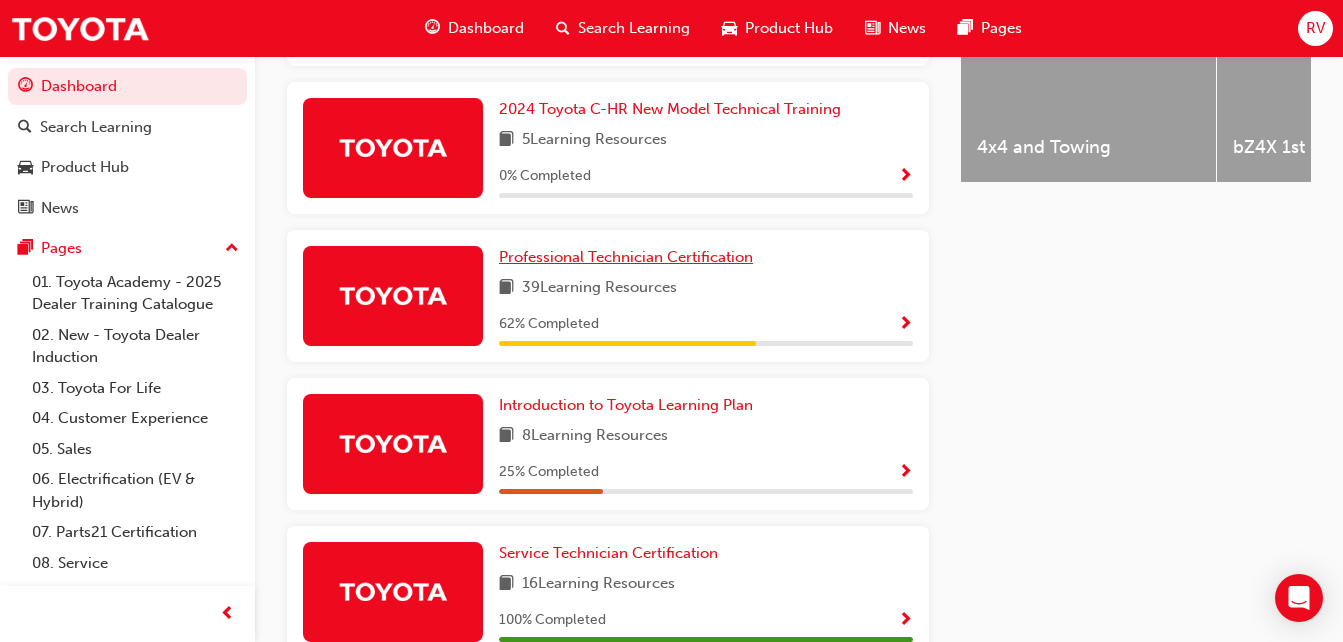 click on "Professional Technician Certification" at bounding box center [626, 257] 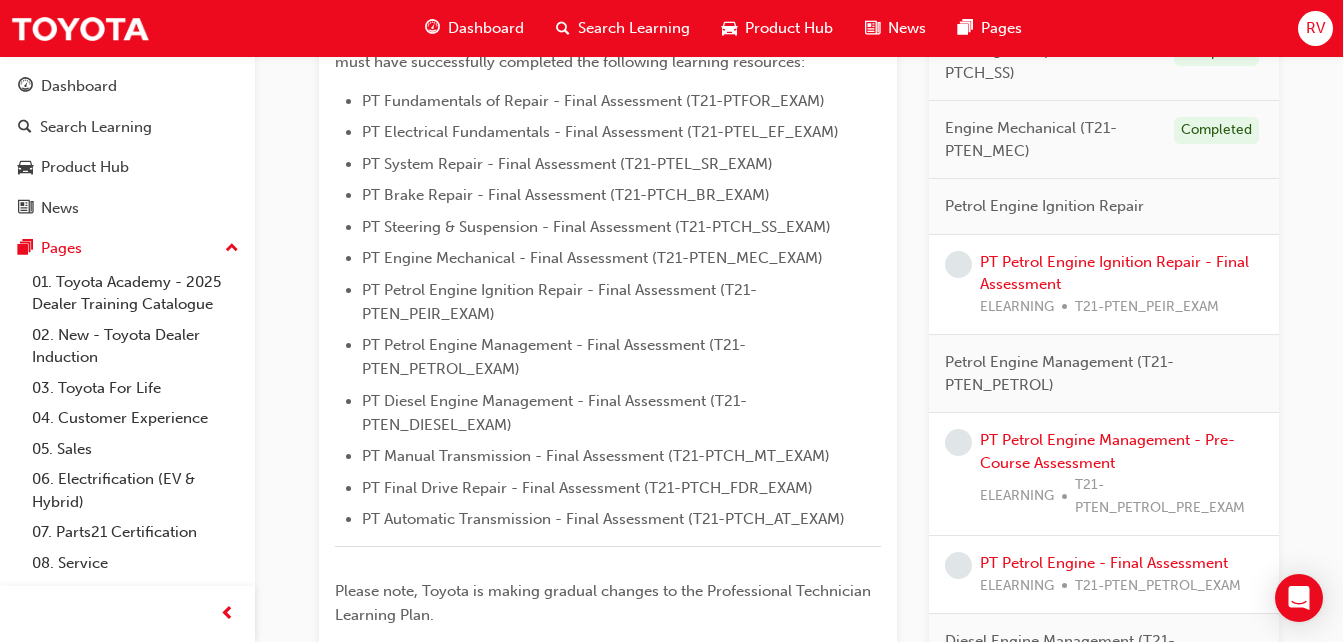 scroll, scrollTop: 602, scrollLeft: 0, axis: vertical 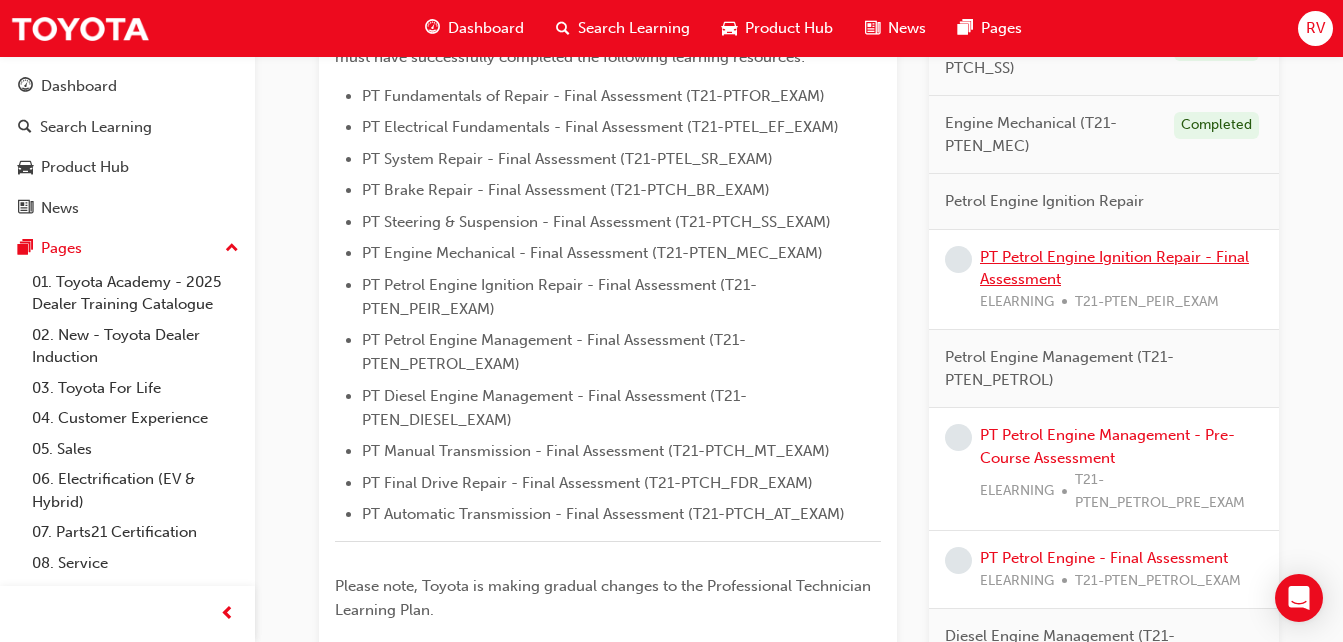 click on "PT Petrol Engine Ignition Repair - Final Assessment" at bounding box center [1114, 268] 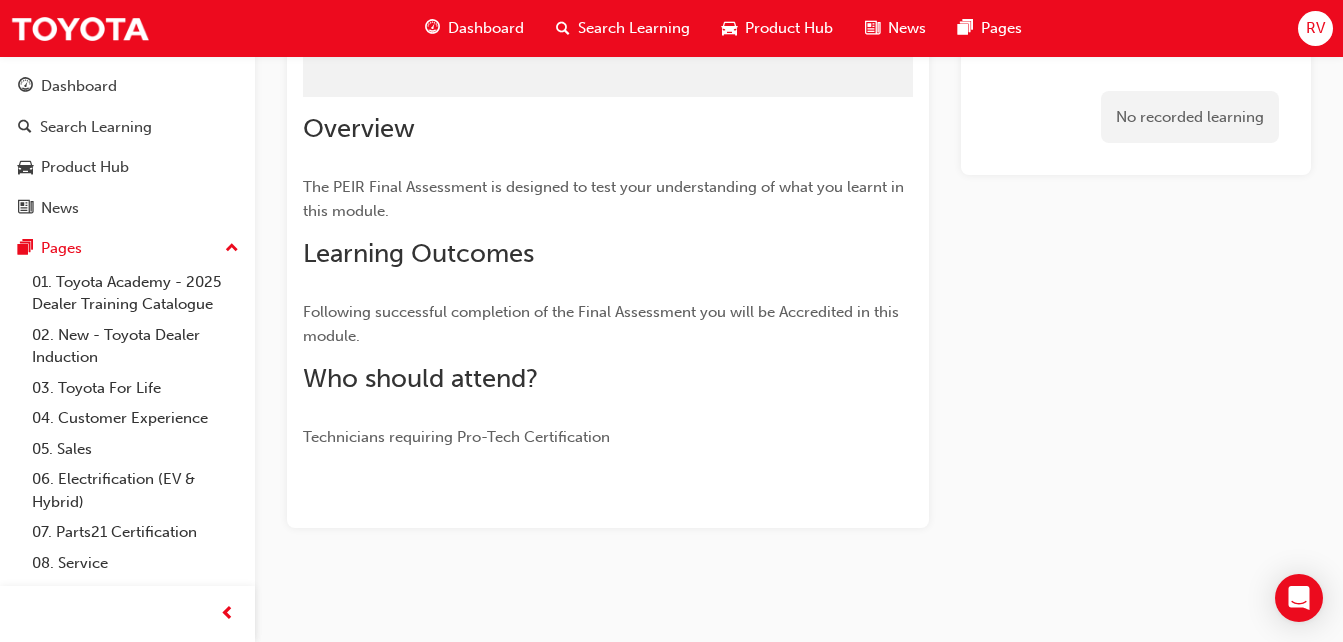 scroll, scrollTop: 174, scrollLeft: 0, axis: vertical 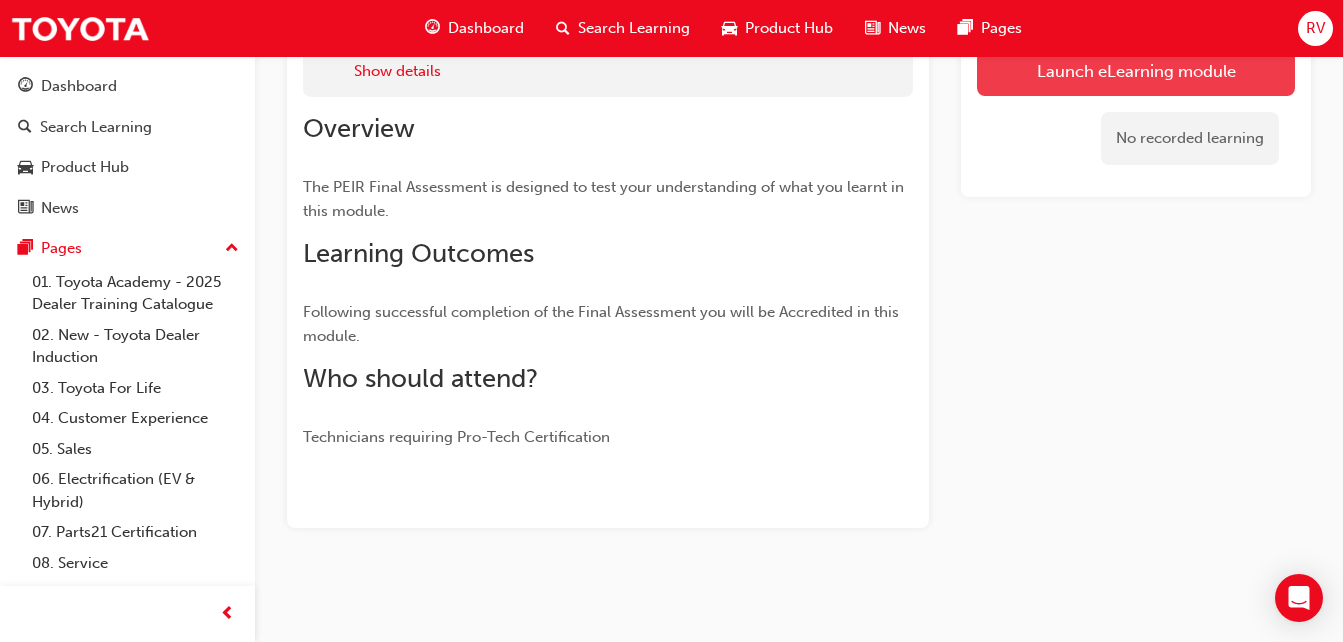 click on "Launch eLearning module" at bounding box center [1136, 71] 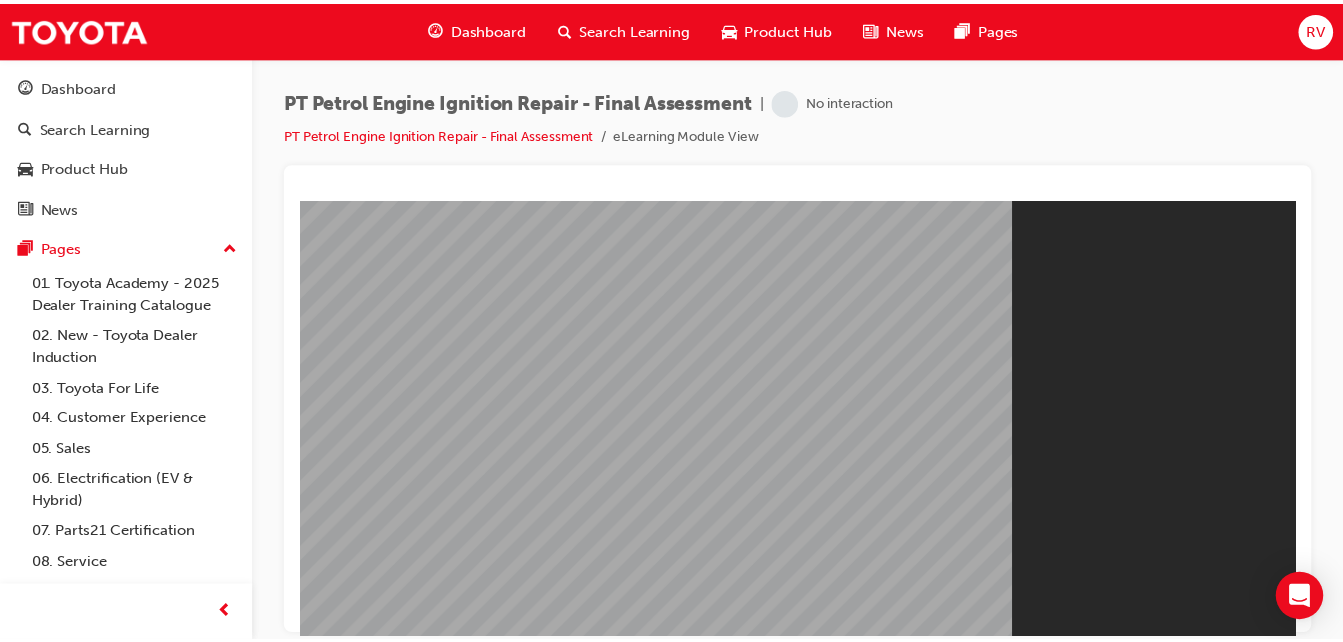 scroll, scrollTop: 0, scrollLeft: 0, axis: both 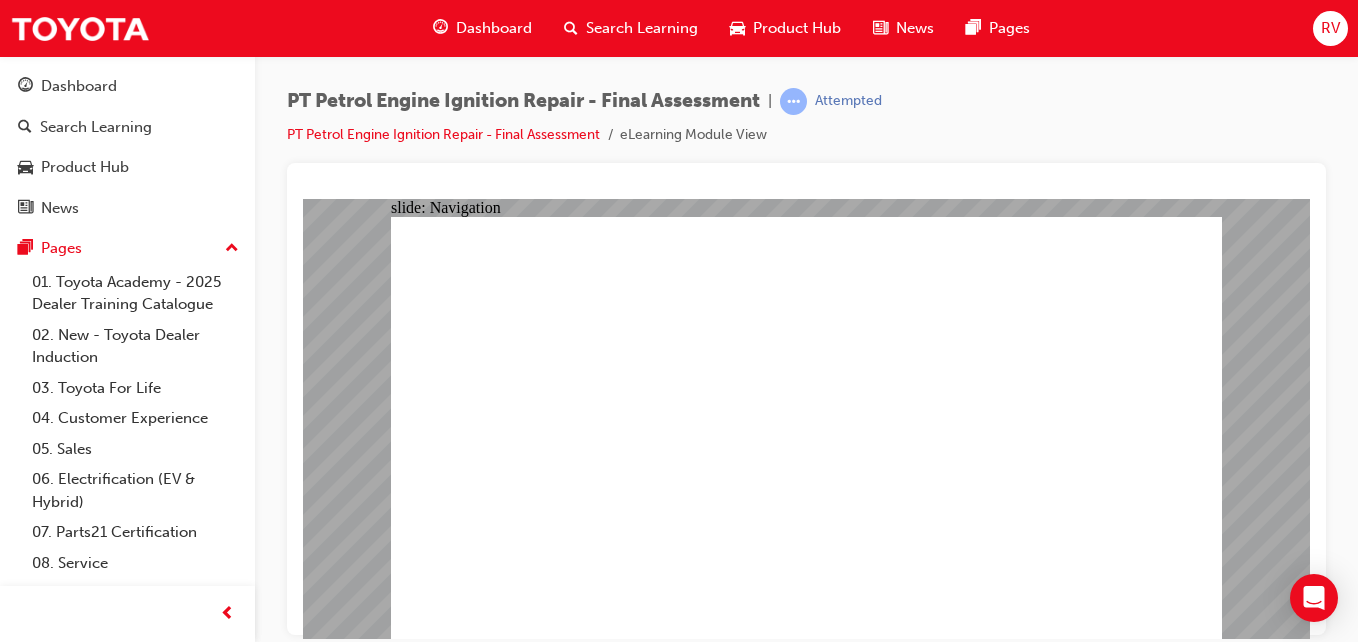 click 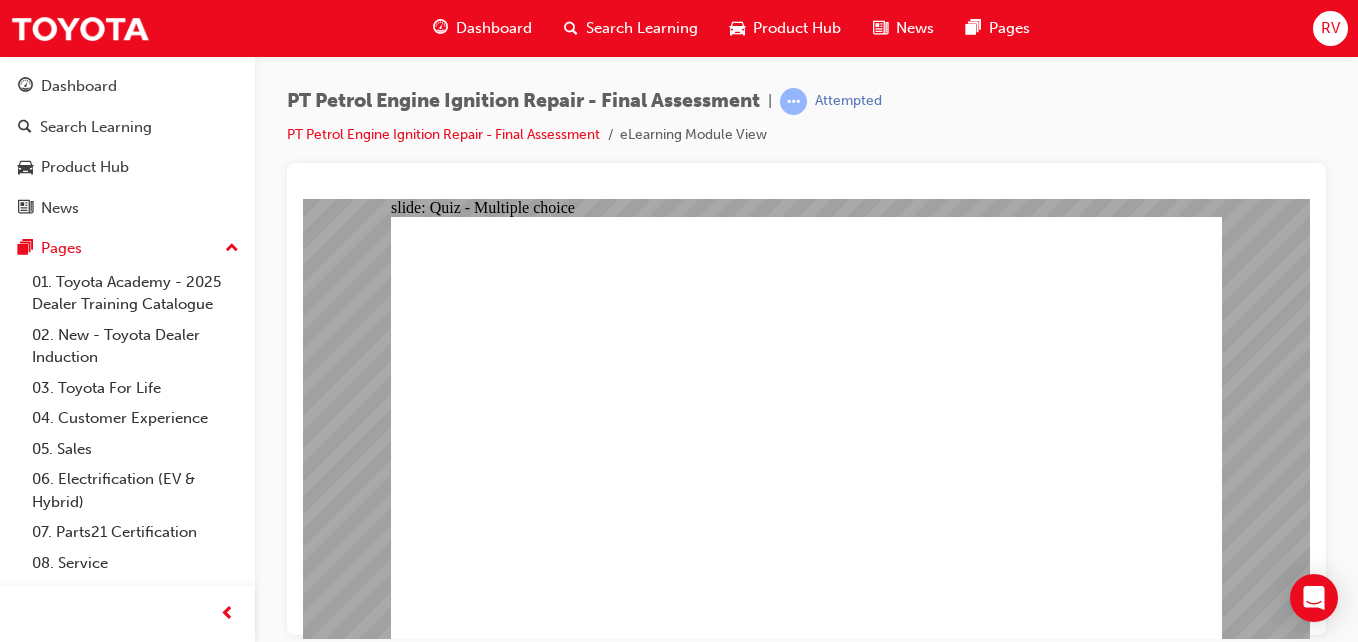 click 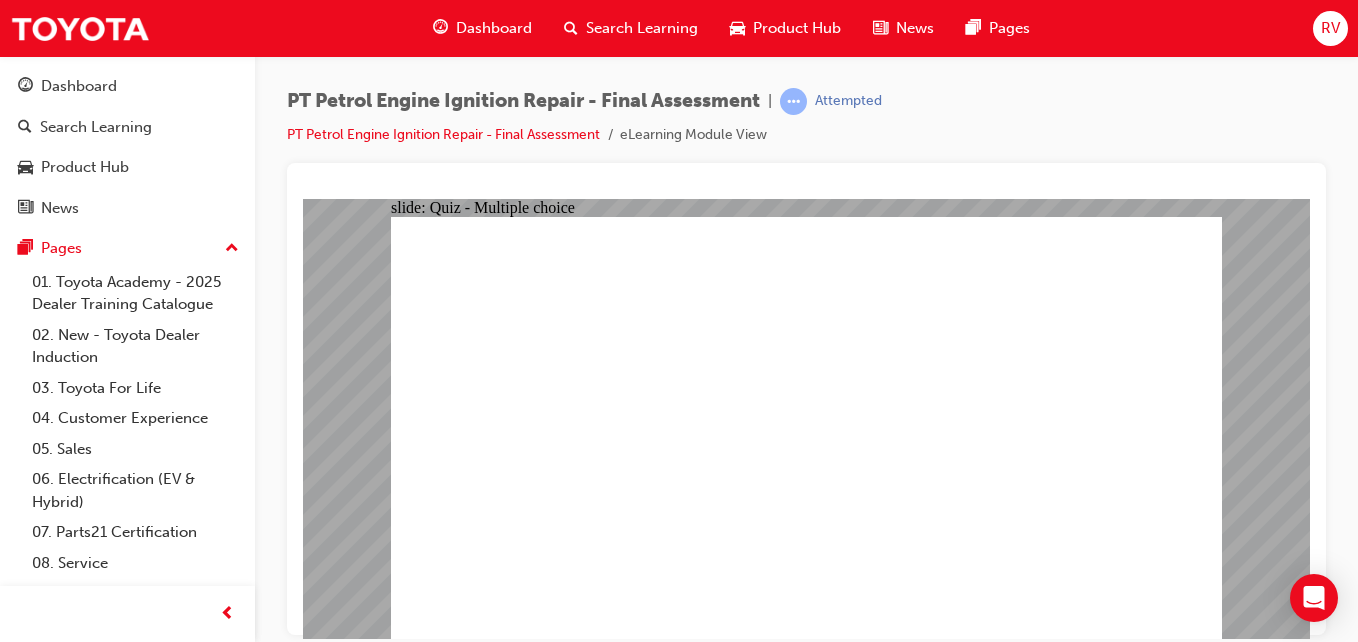 click 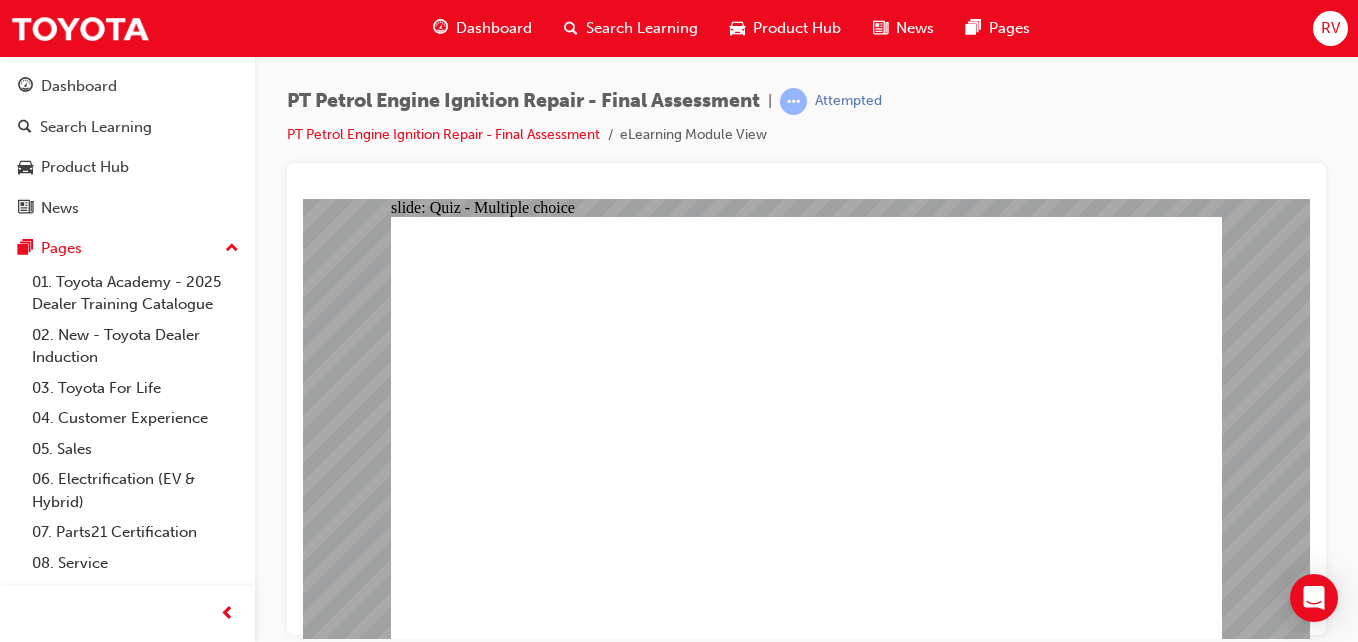 click 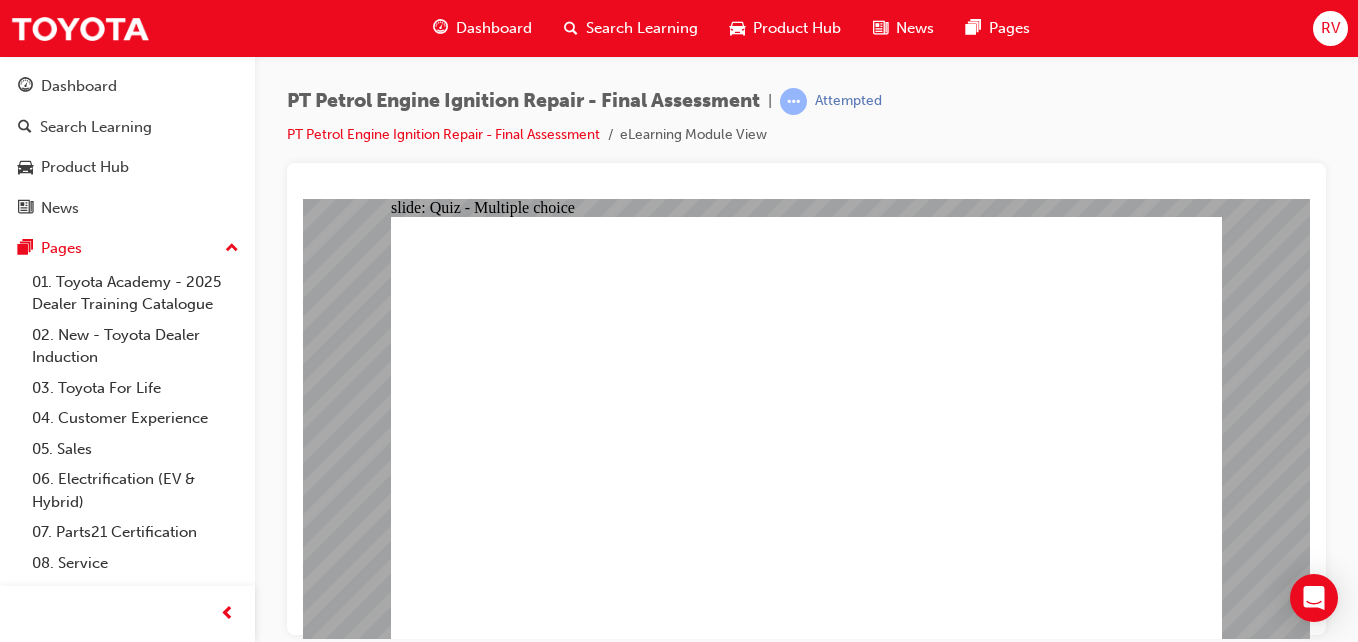 drag, startPoint x: 981, startPoint y: 622, endPoint x: 992, endPoint y: 614, distance: 13.601471 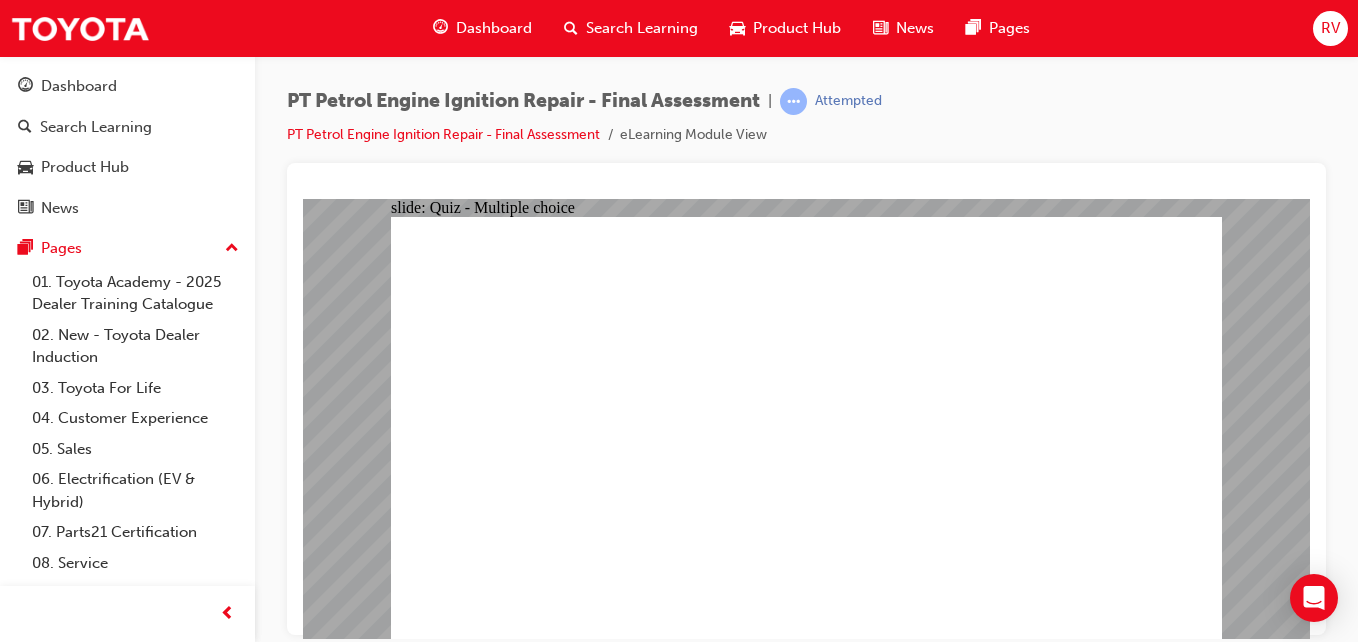 click 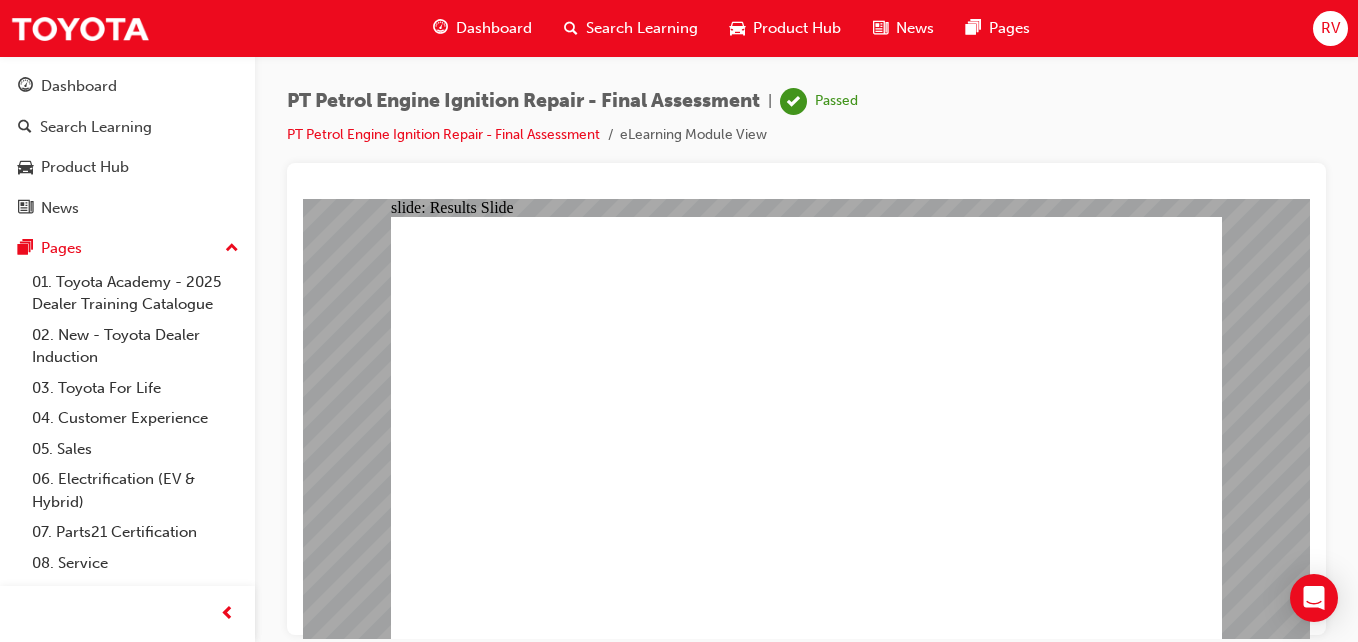 click 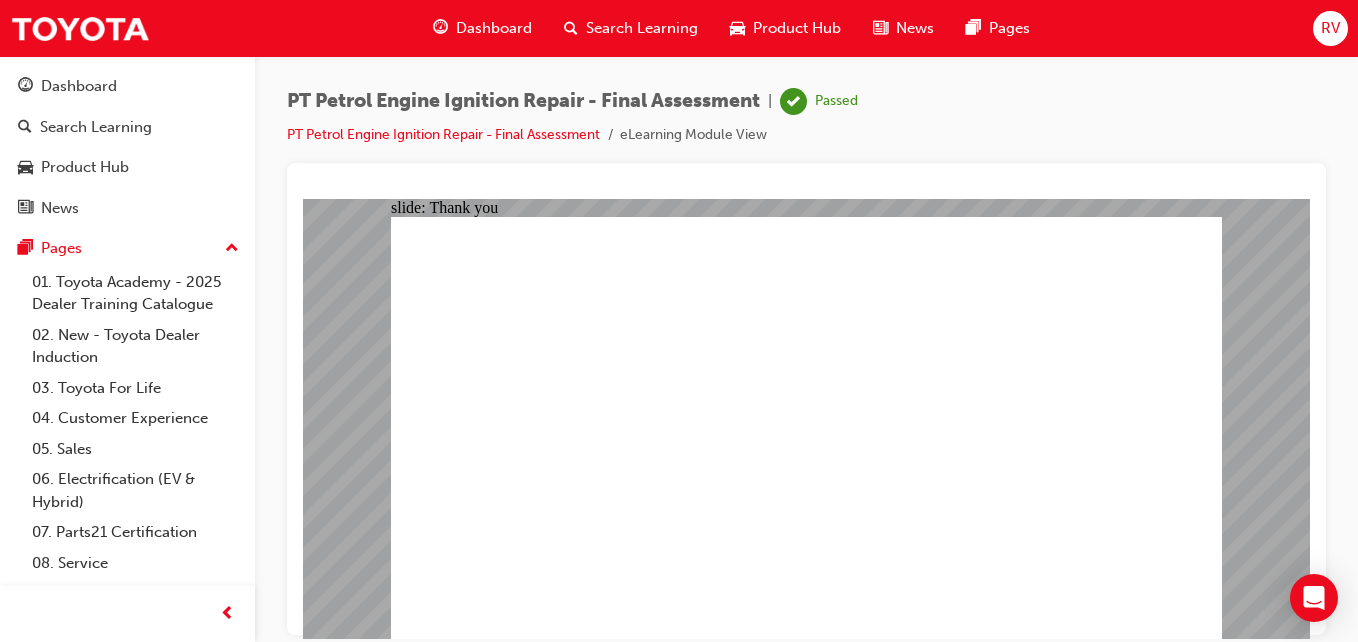 click 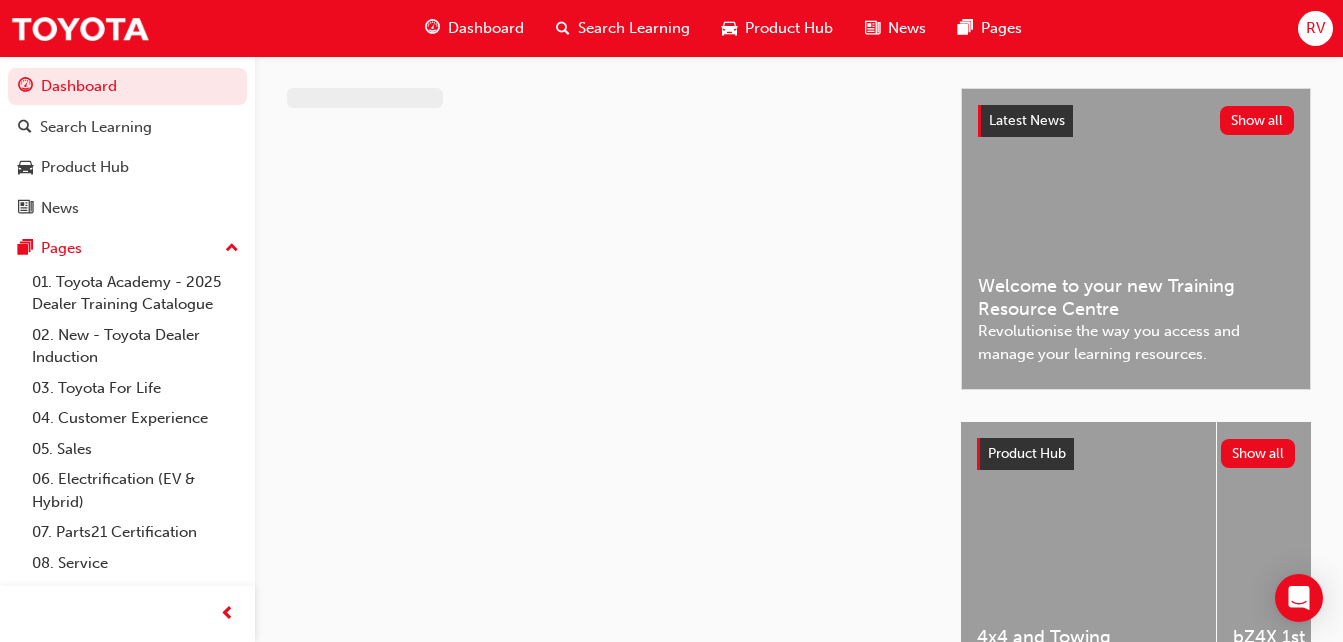 click on "Latest News" at bounding box center [1025, 121] 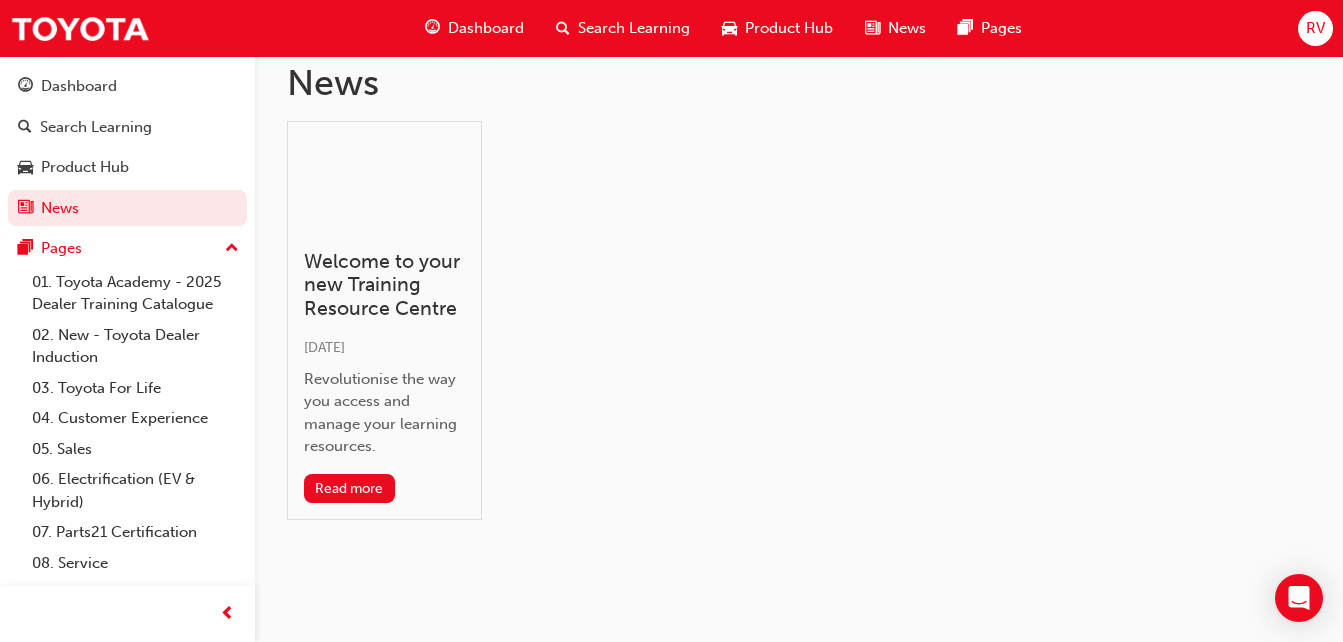 scroll, scrollTop: 35, scrollLeft: 0, axis: vertical 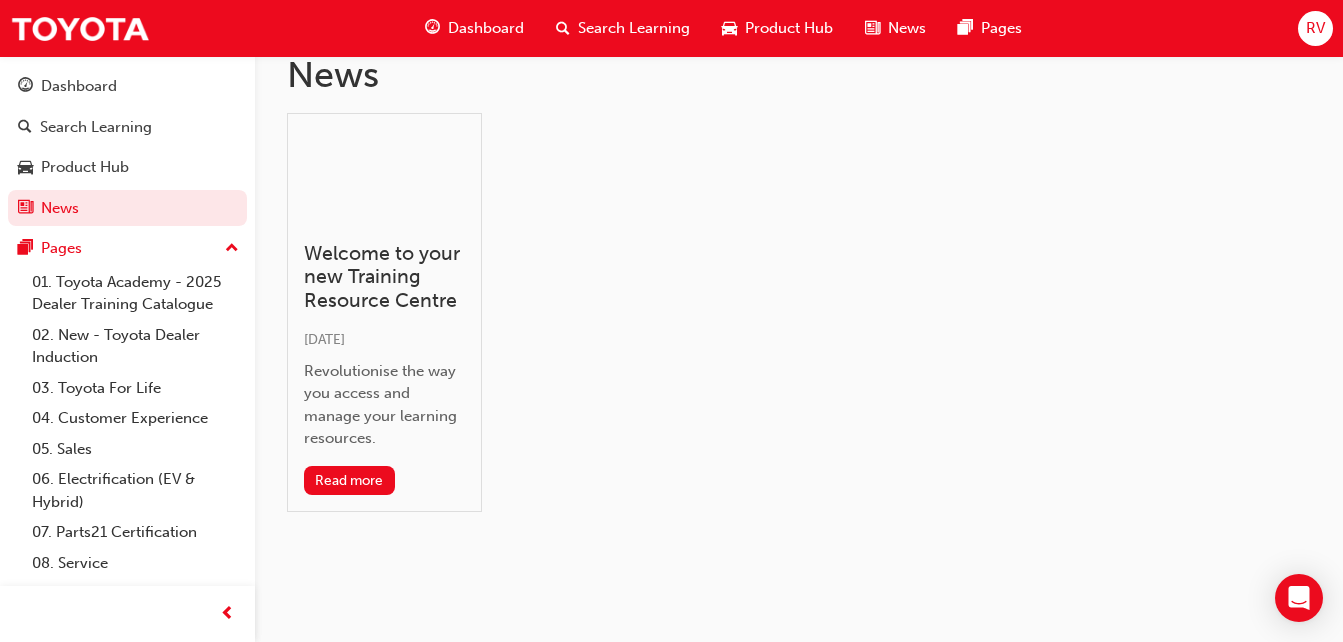 click on "Dashboard" at bounding box center (486, 28) 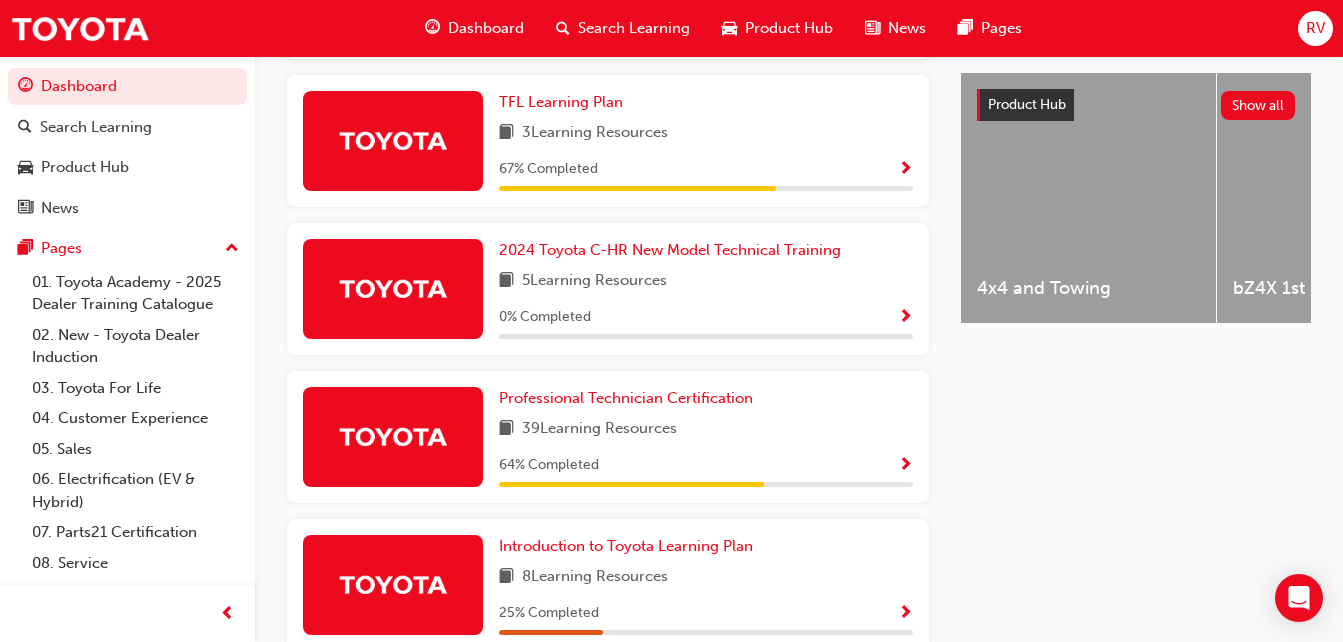 scroll, scrollTop: 916, scrollLeft: 0, axis: vertical 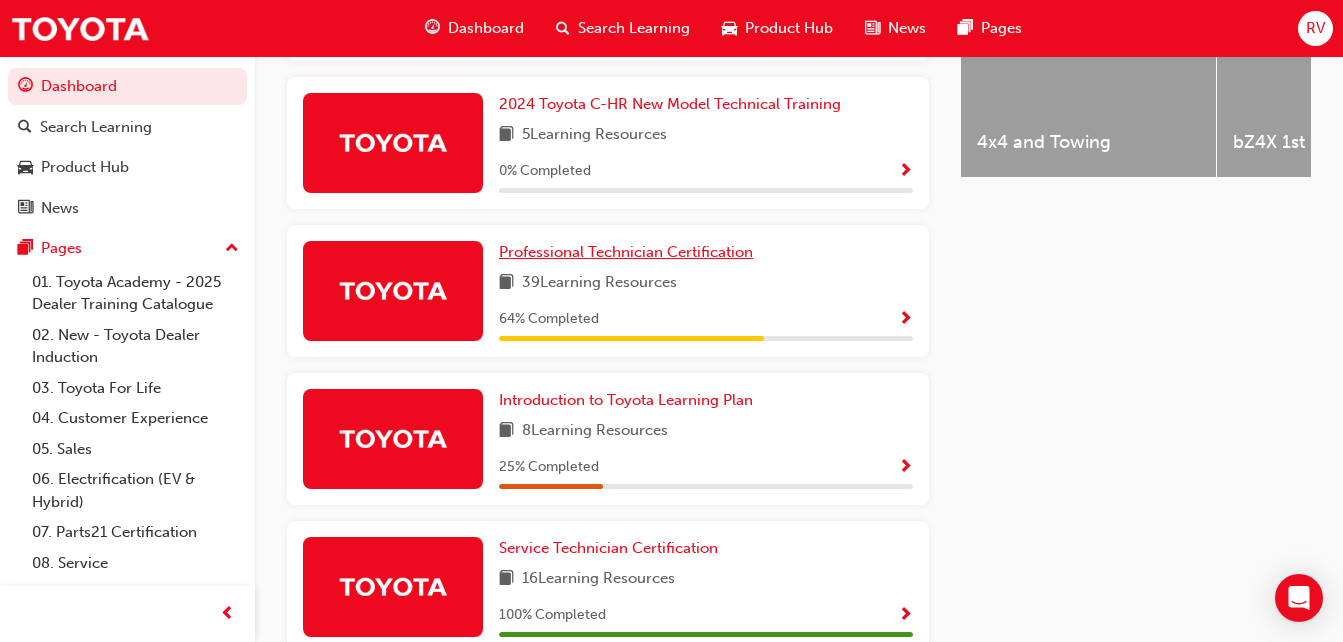 click on "Professional Technician Certification" at bounding box center [626, 252] 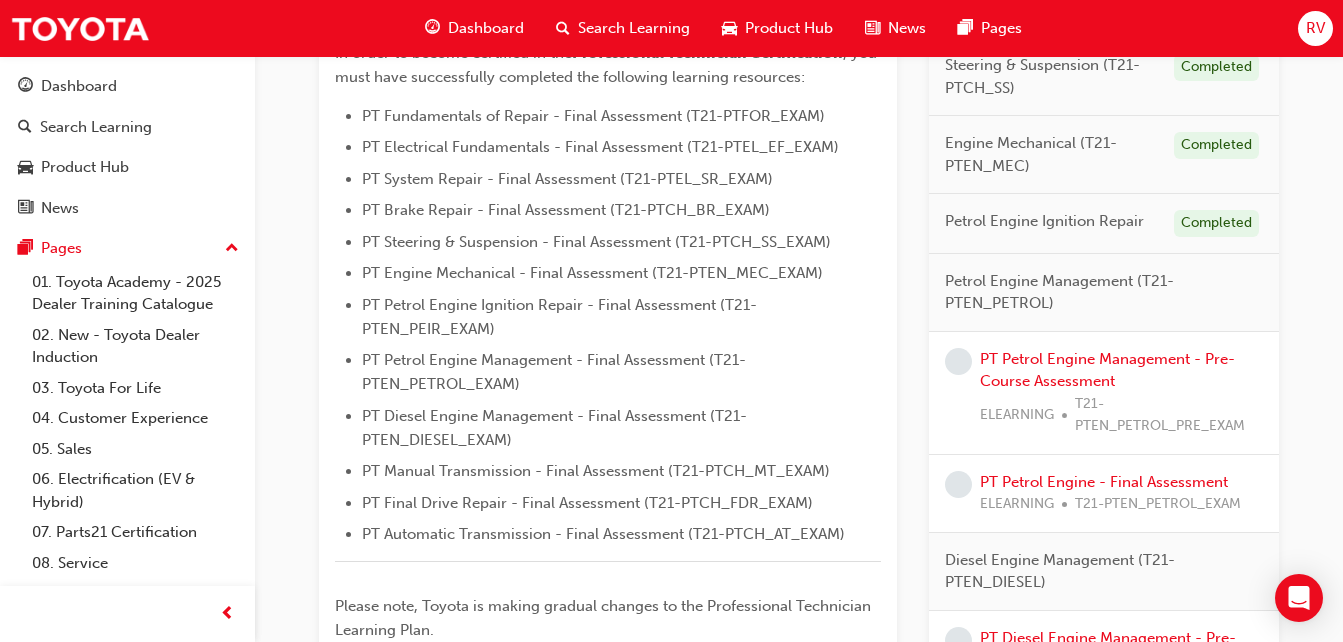 scroll, scrollTop: 596, scrollLeft: 0, axis: vertical 